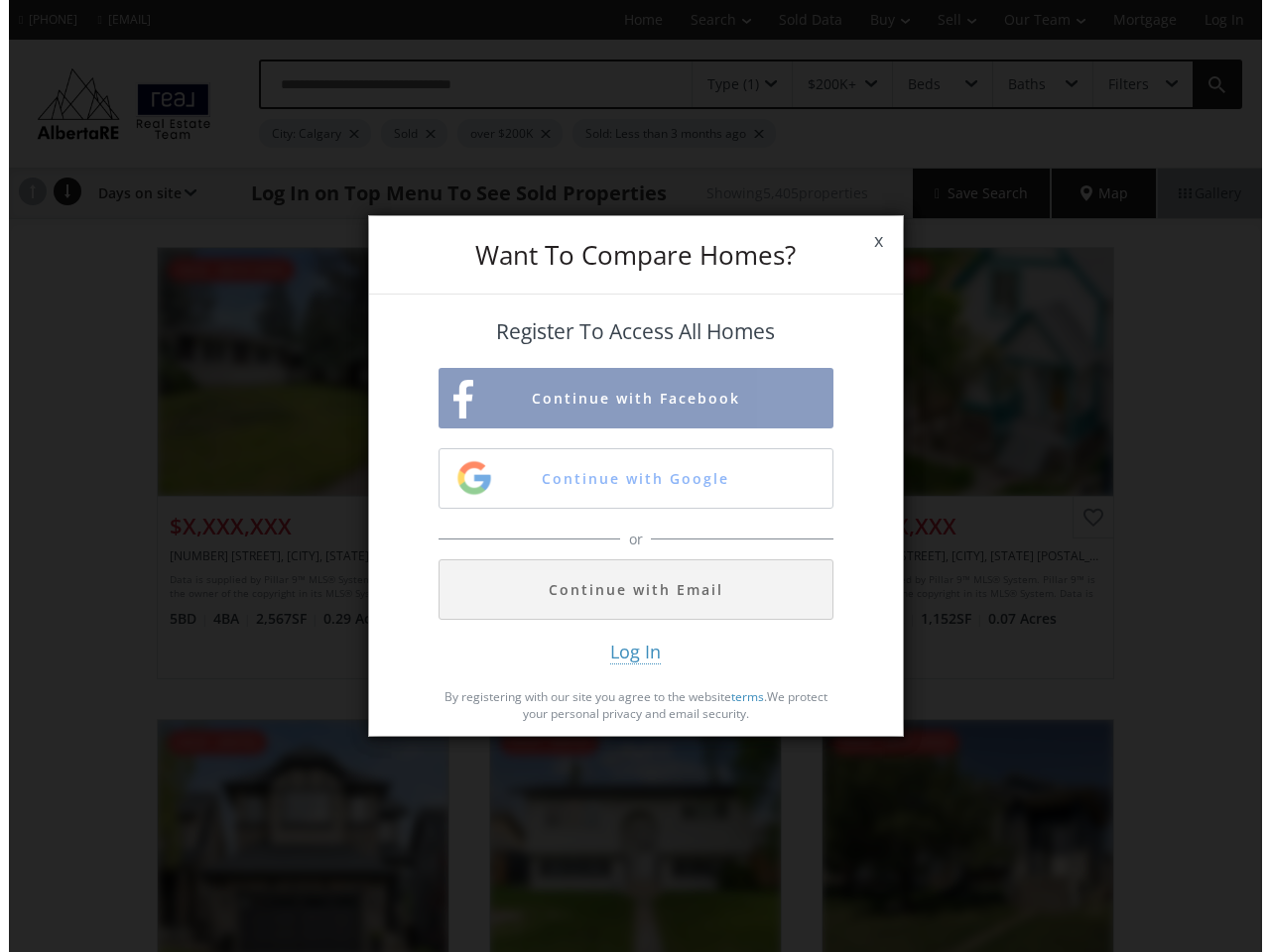 scroll, scrollTop: 0, scrollLeft: 0, axis: both 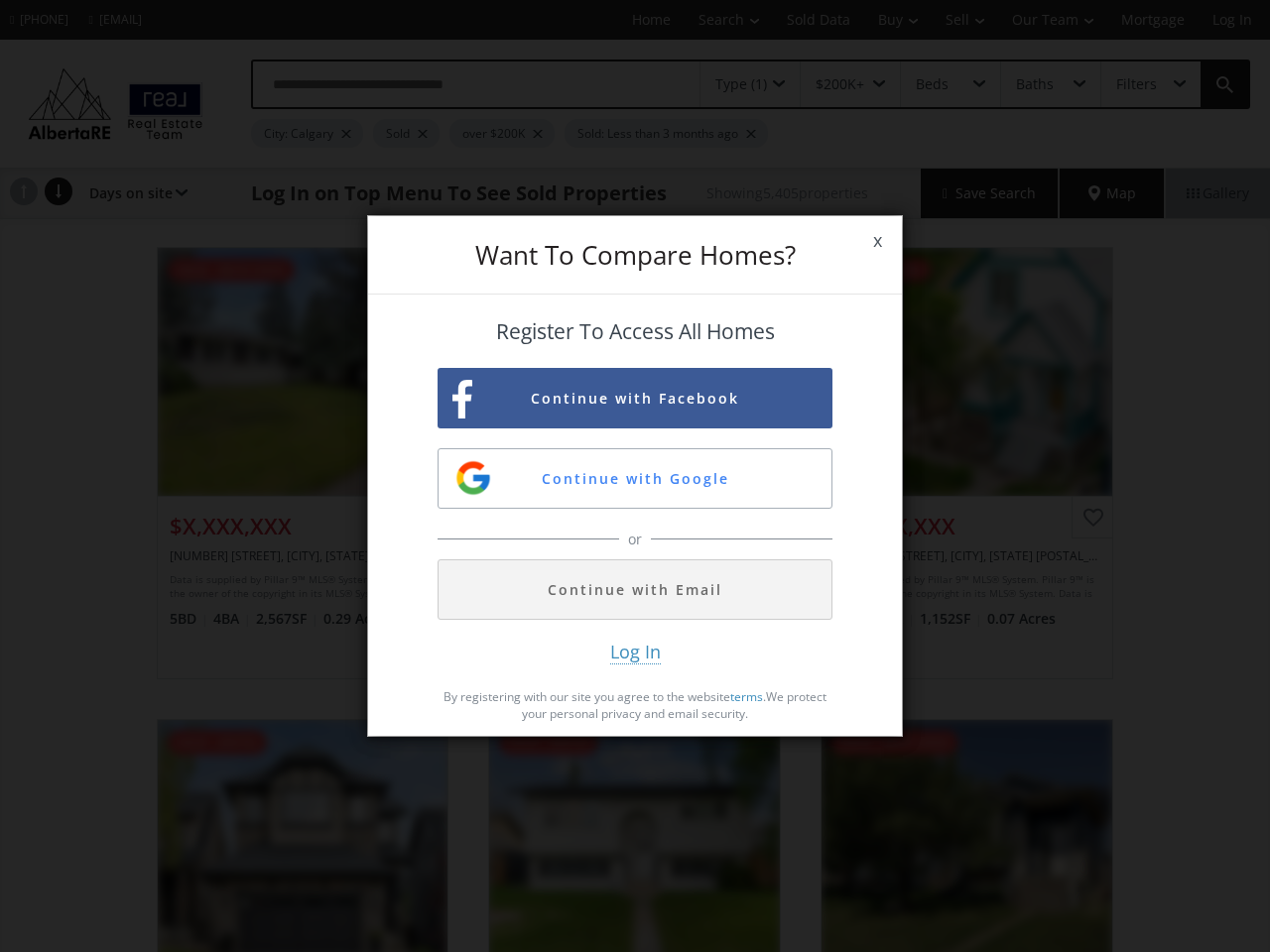 click on "x" at bounding box center [877, 241] 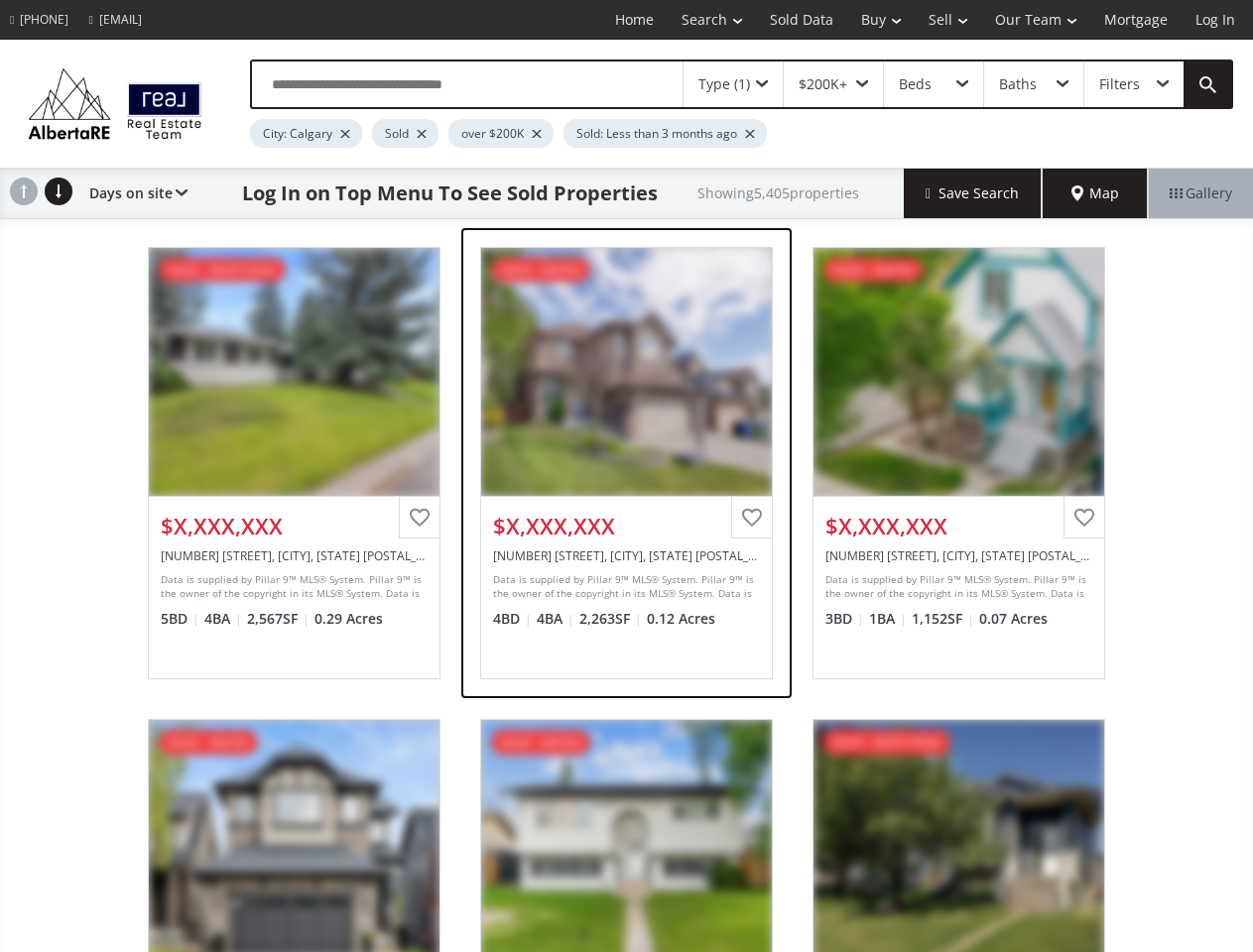 click on "View Photos & Details" at bounding box center (626, 372) 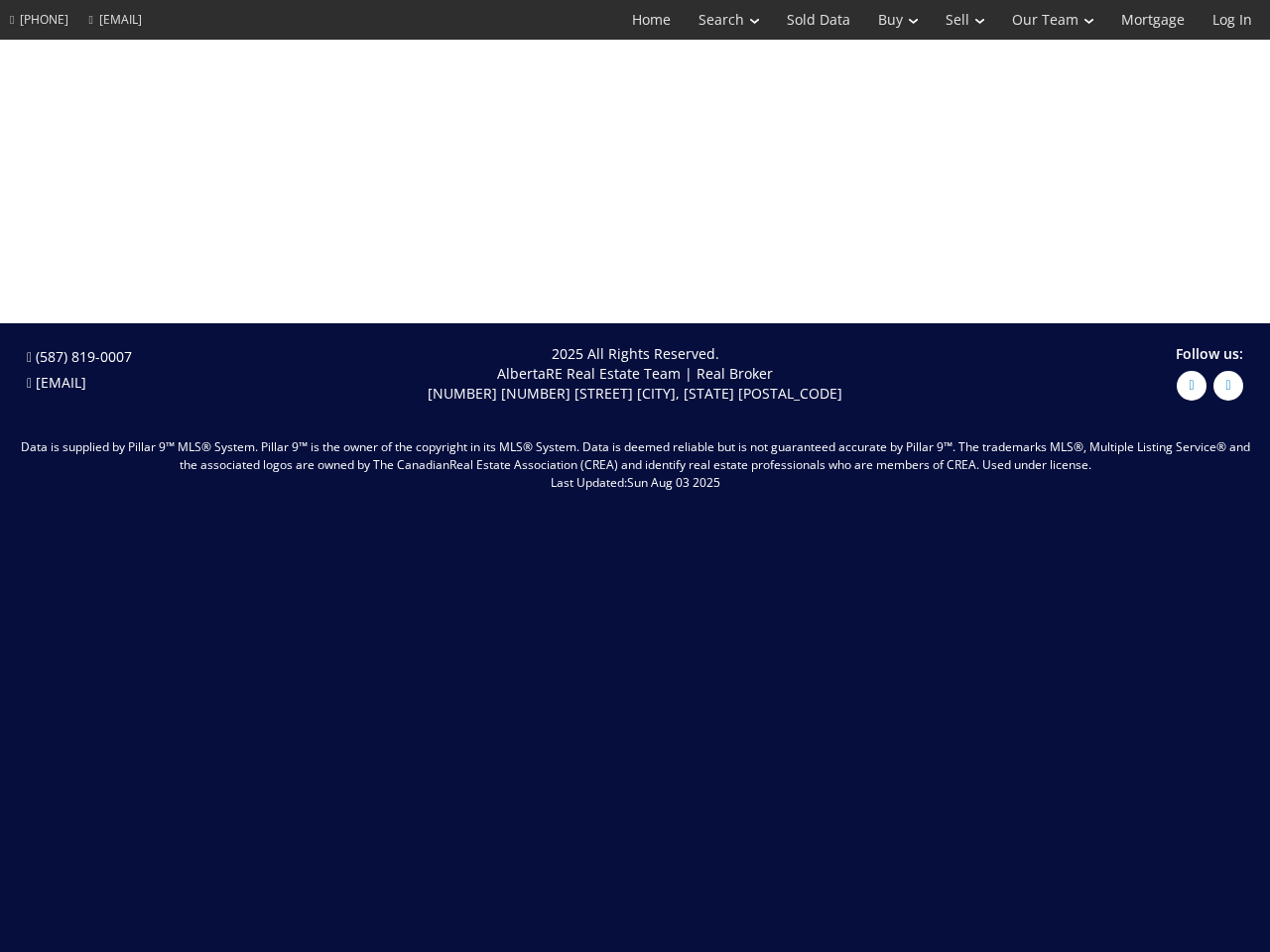 click on "Sun Aug 03 2025" at bounding box center (674, 482) 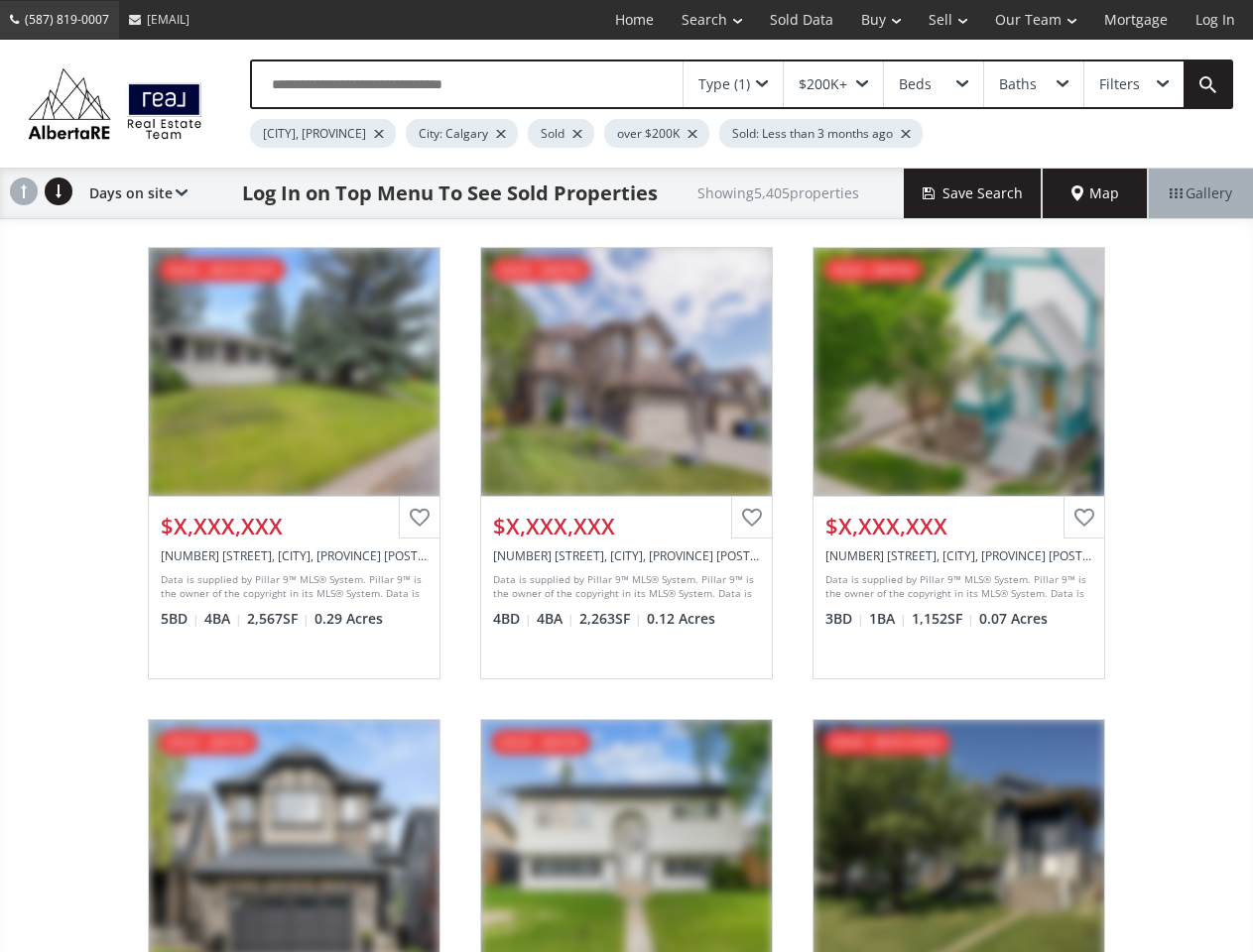scroll, scrollTop: 0, scrollLeft: 0, axis: both 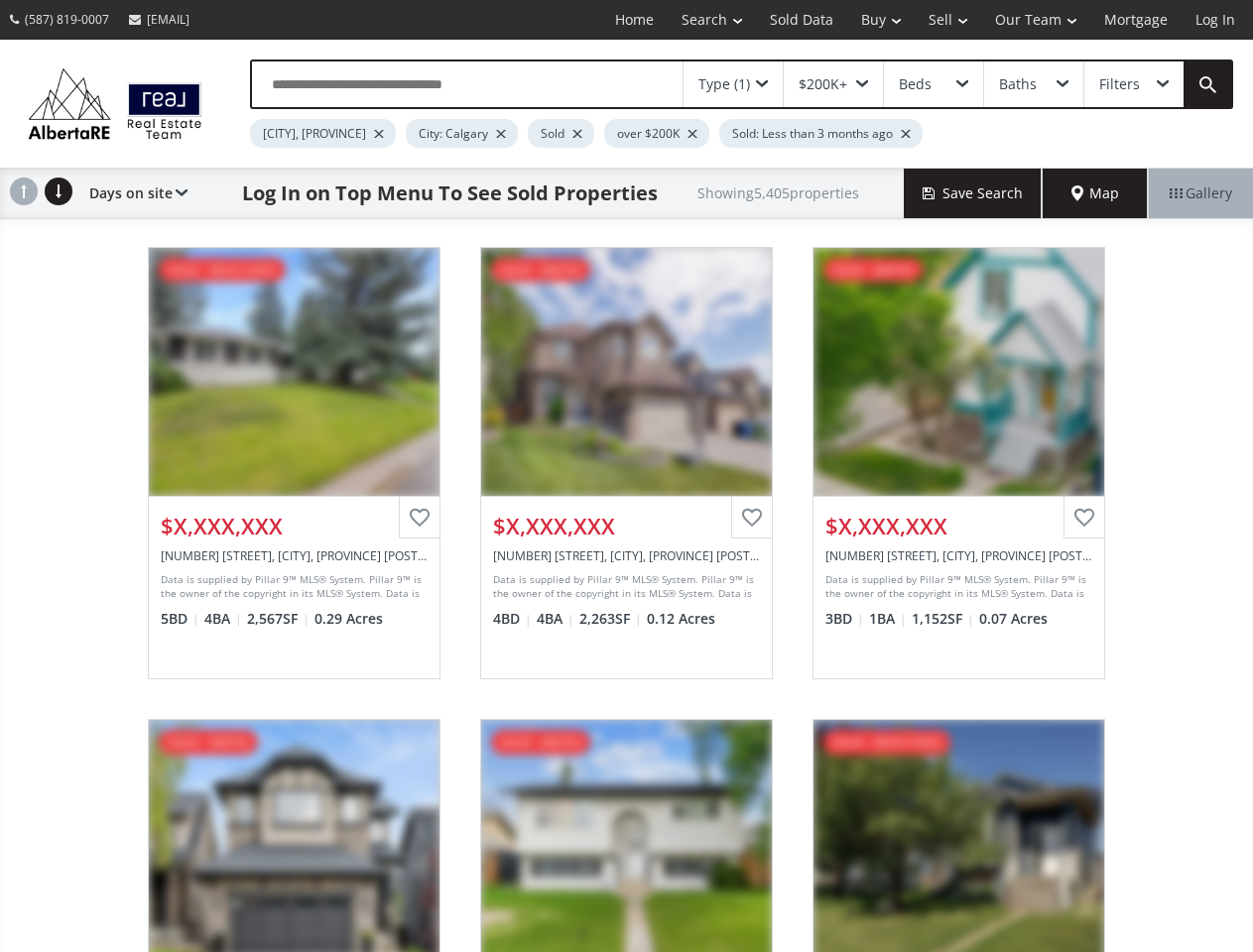 click on "Search" at bounding box center (711, 20) 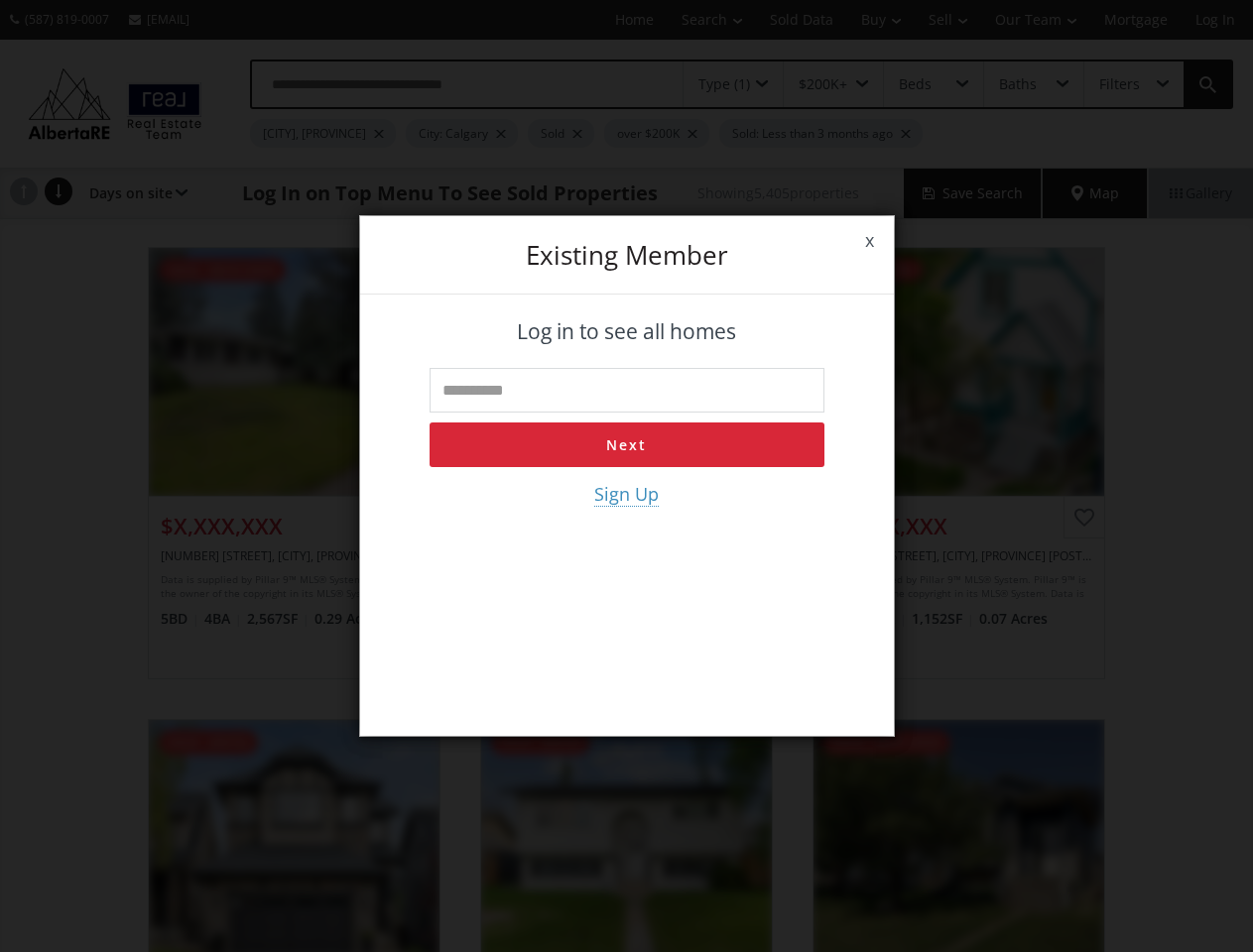 click on "x Existing member Log in to see all homes Next Sign Up" at bounding box center [626, 476] 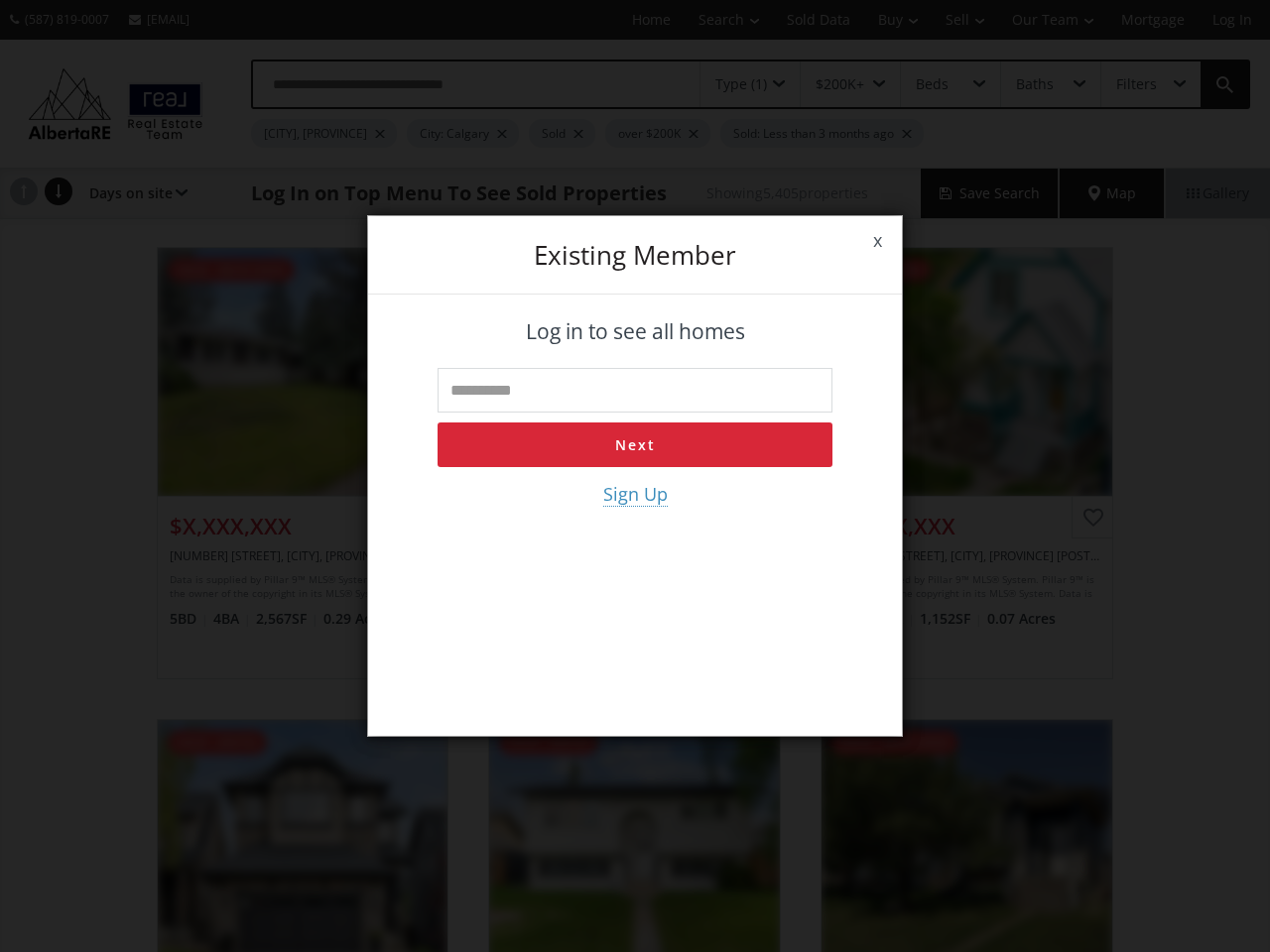 click on "x Existing member Log in to see all homes Next Sign Up" at bounding box center (635, 476) 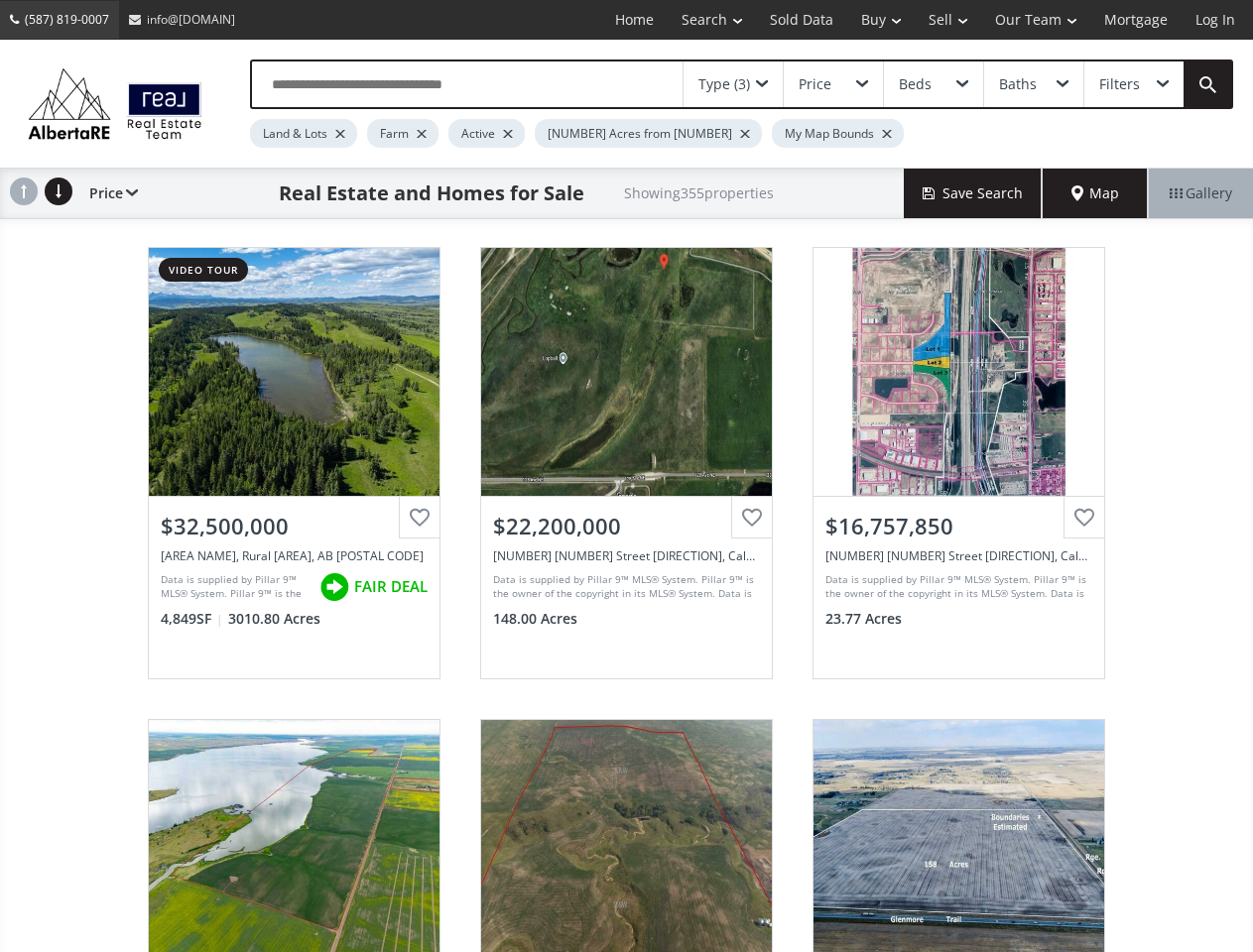 scroll, scrollTop: 0, scrollLeft: 0, axis: both 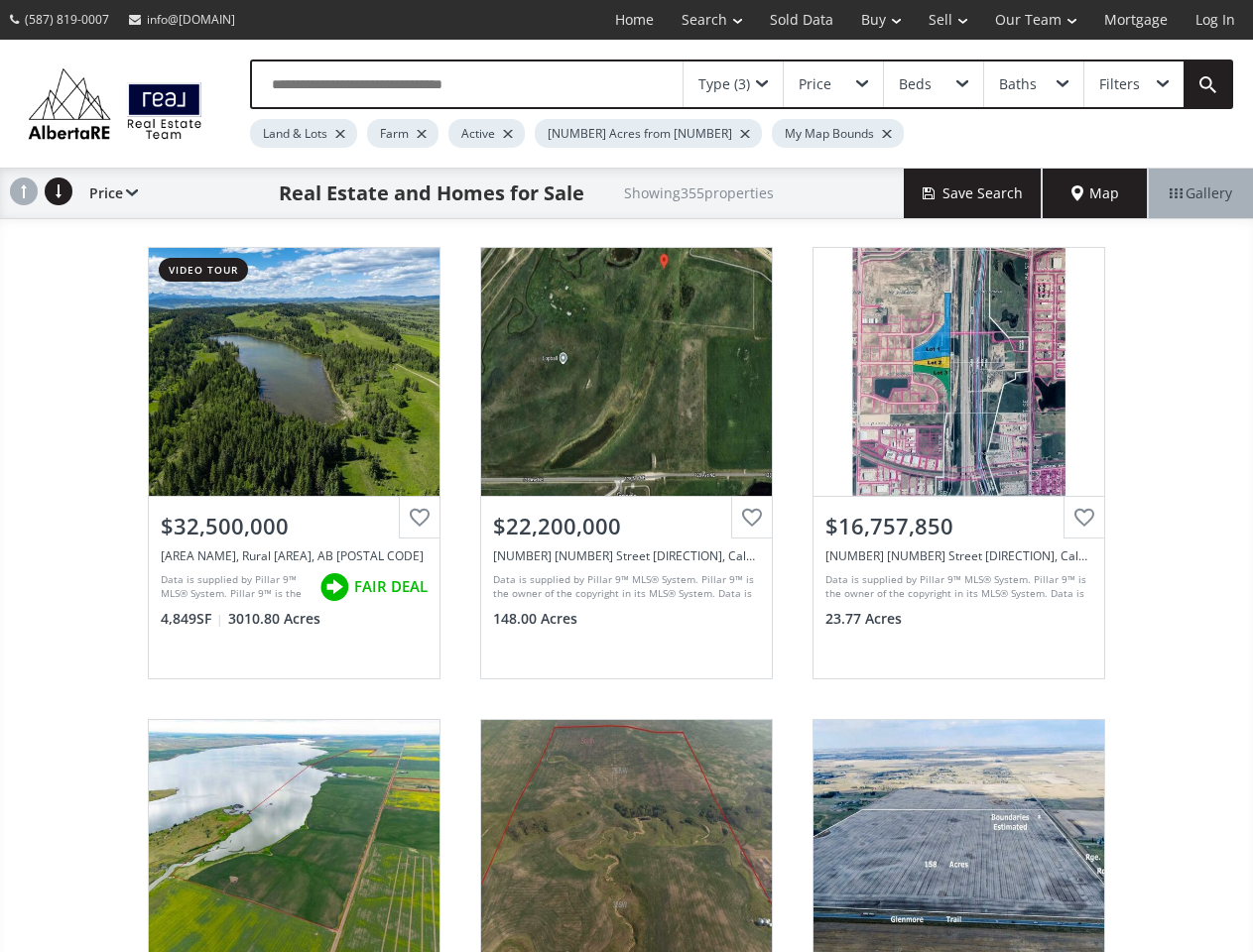 click on "Search" at bounding box center (711, 20) 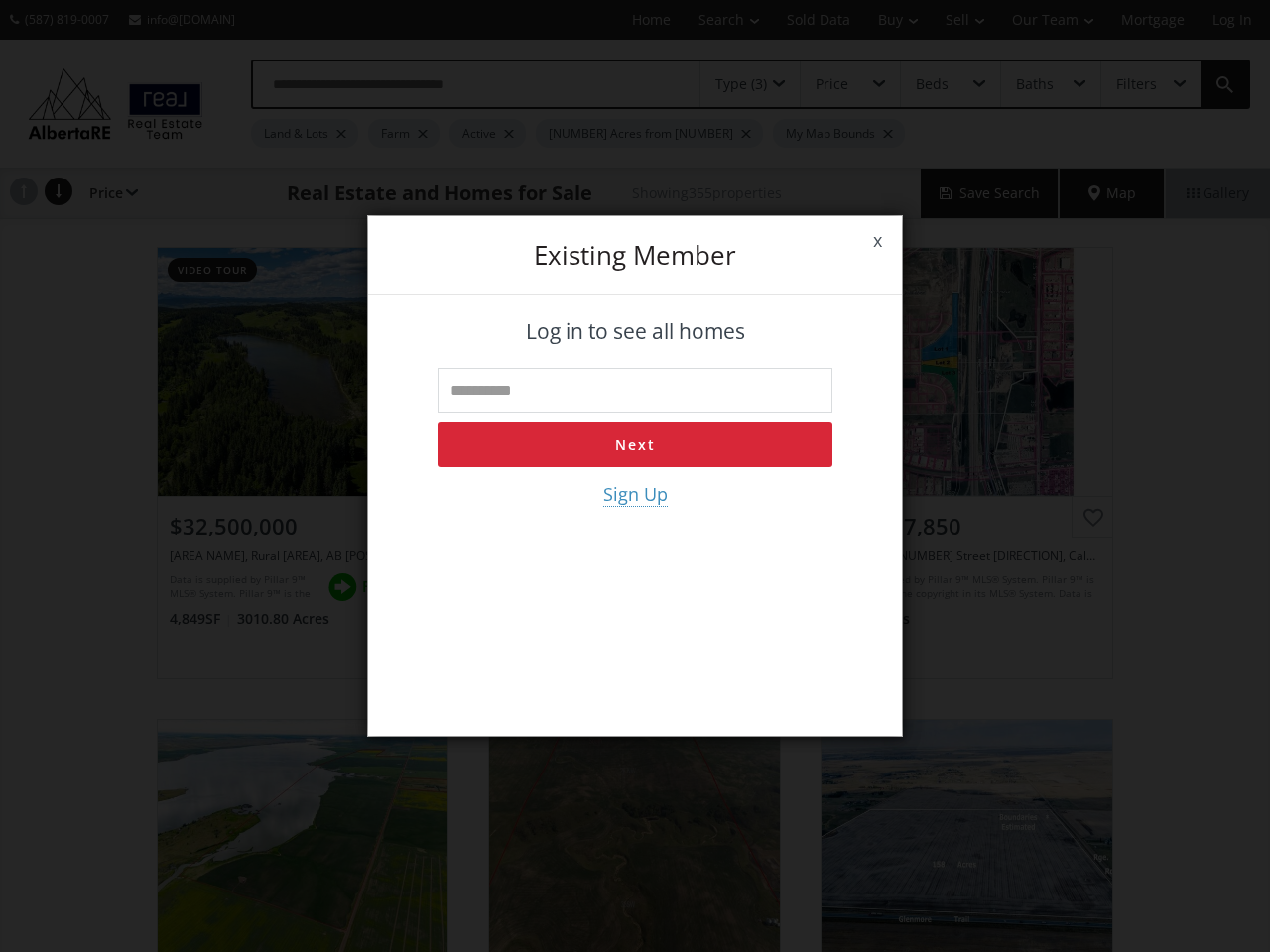 click on "x Existing member Log in to see all homes Next Sign Up" at bounding box center (635, 476) 